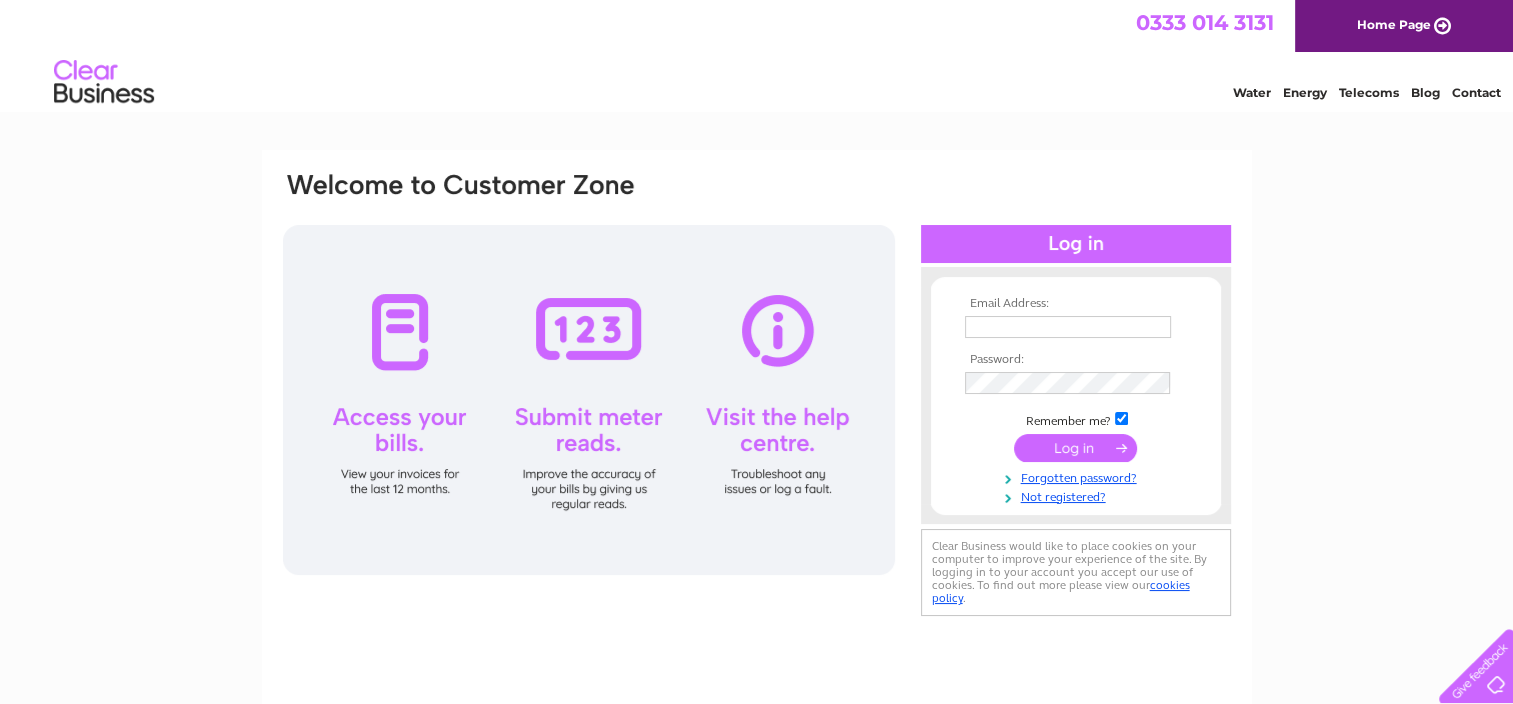 scroll, scrollTop: 0, scrollLeft: 0, axis: both 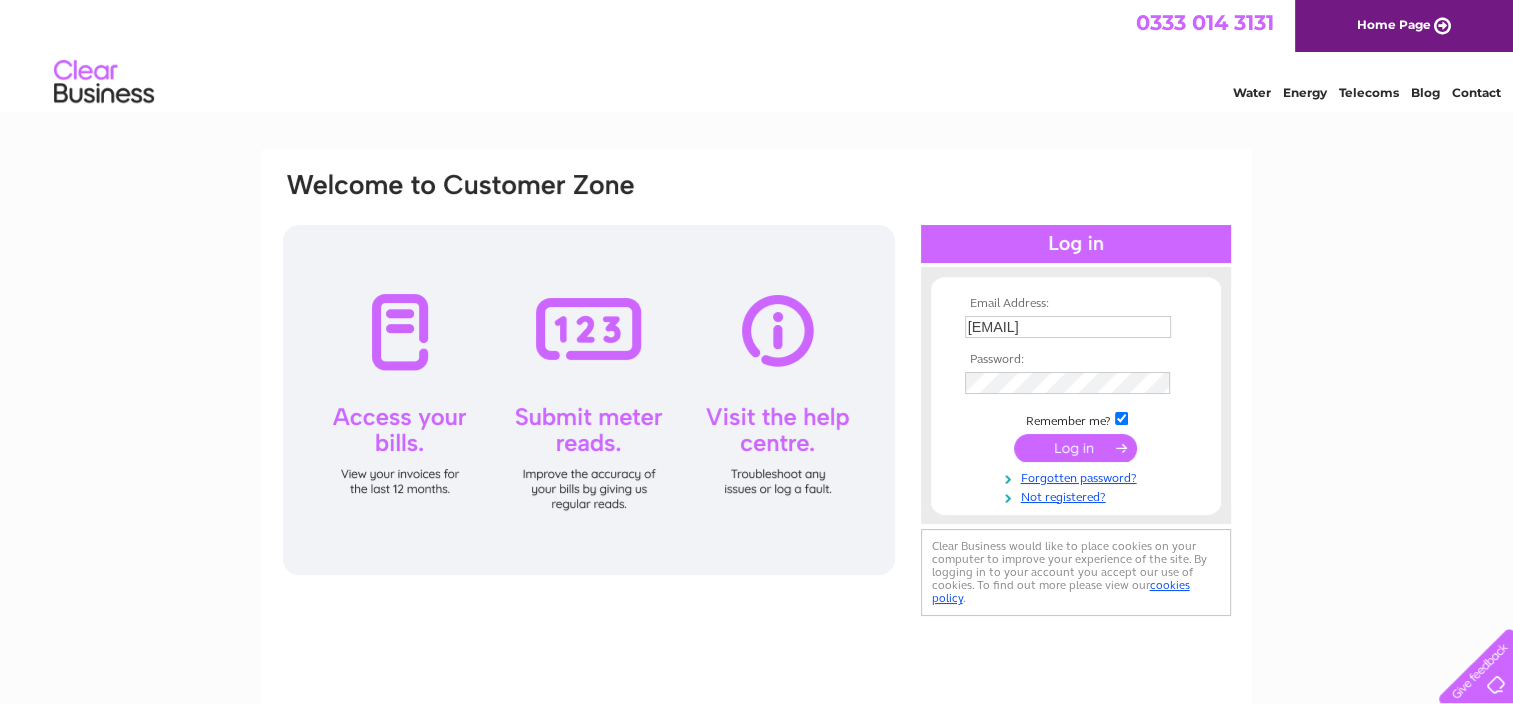 click at bounding box center (1075, 448) 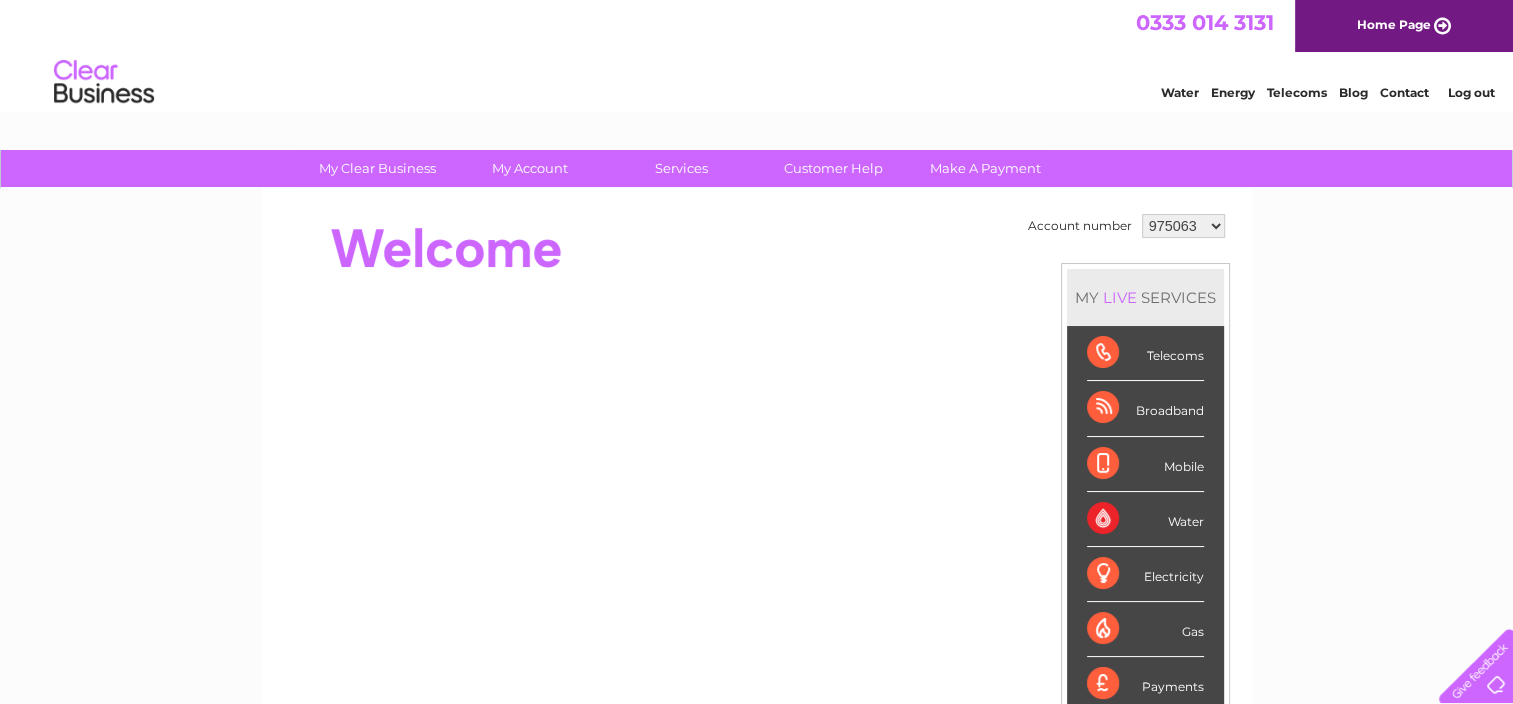 scroll, scrollTop: 0, scrollLeft: 0, axis: both 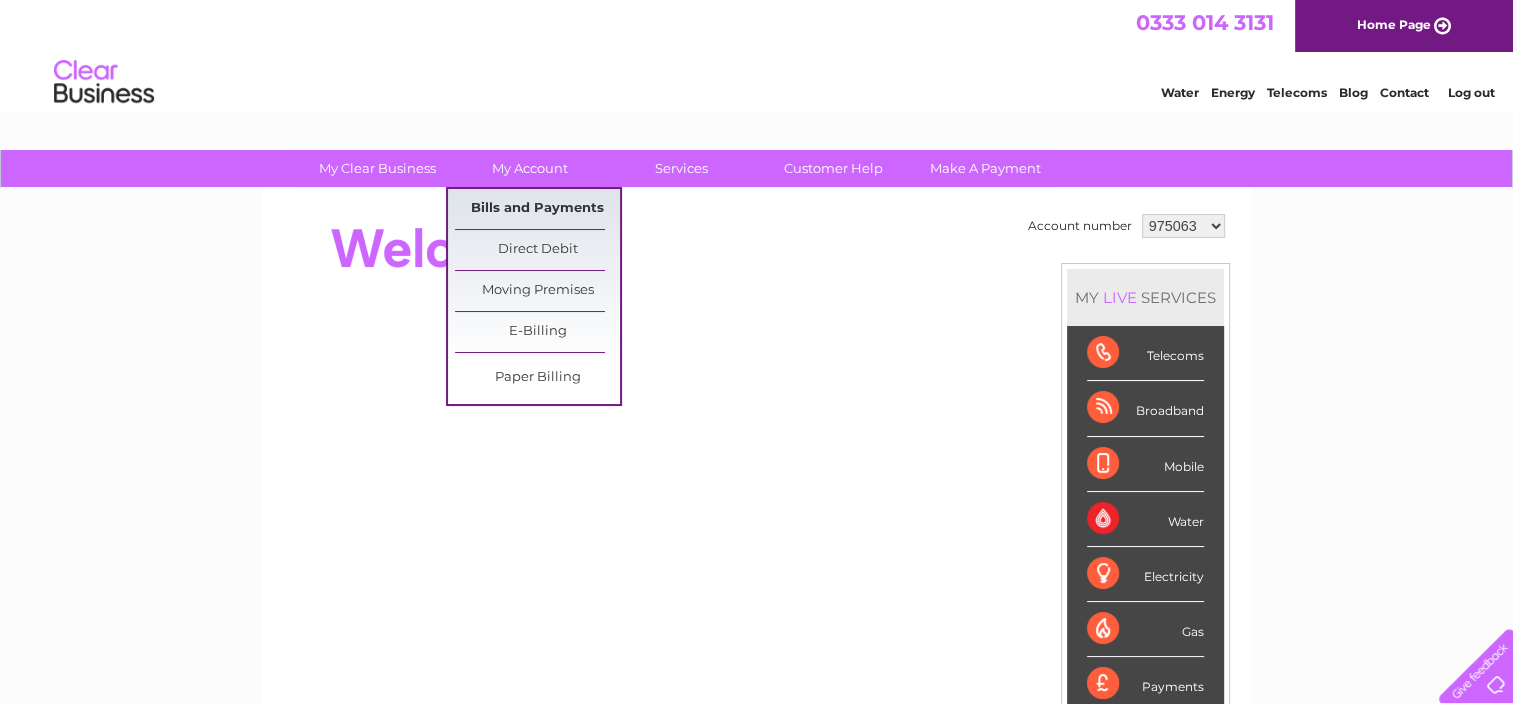 click on "Bills and Payments" at bounding box center (537, 209) 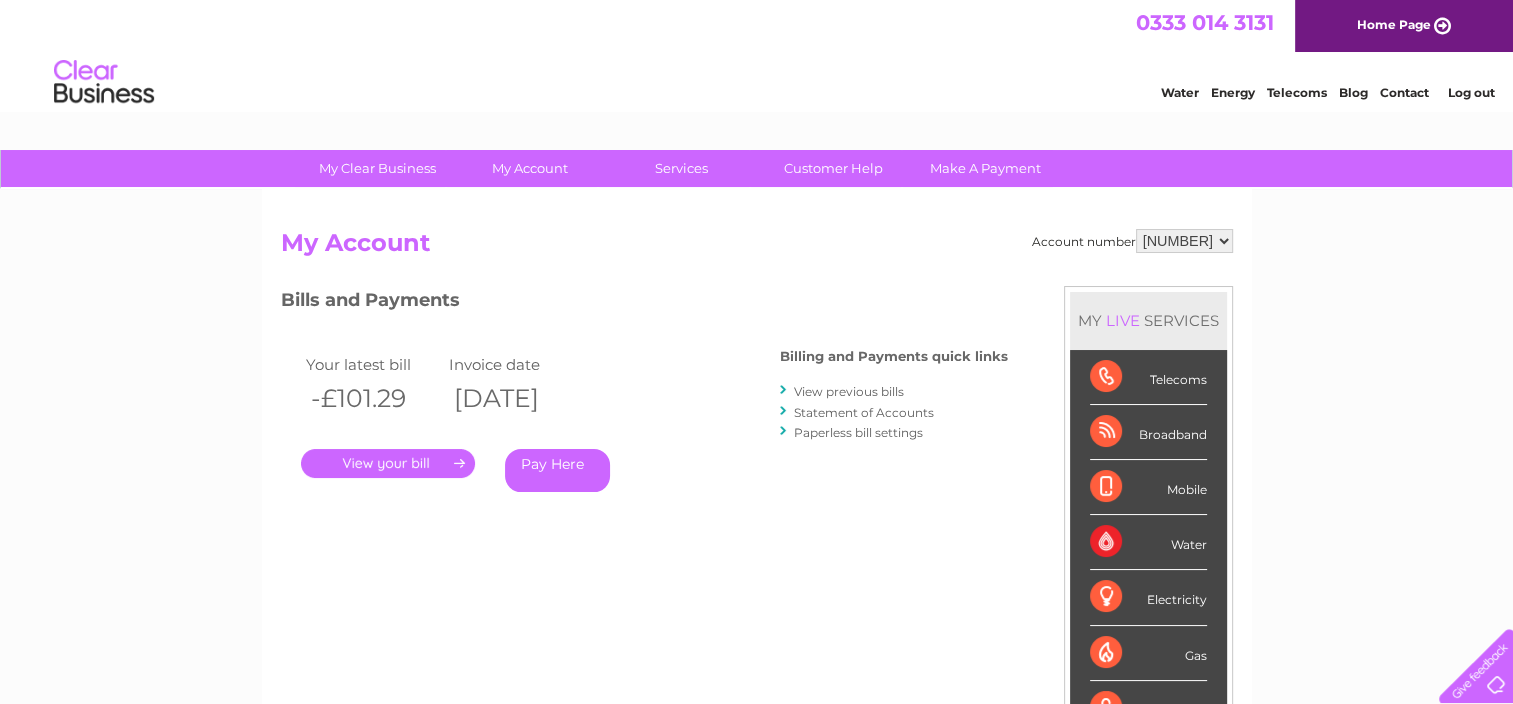 scroll, scrollTop: 0, scrollLeft: 0, axis: both 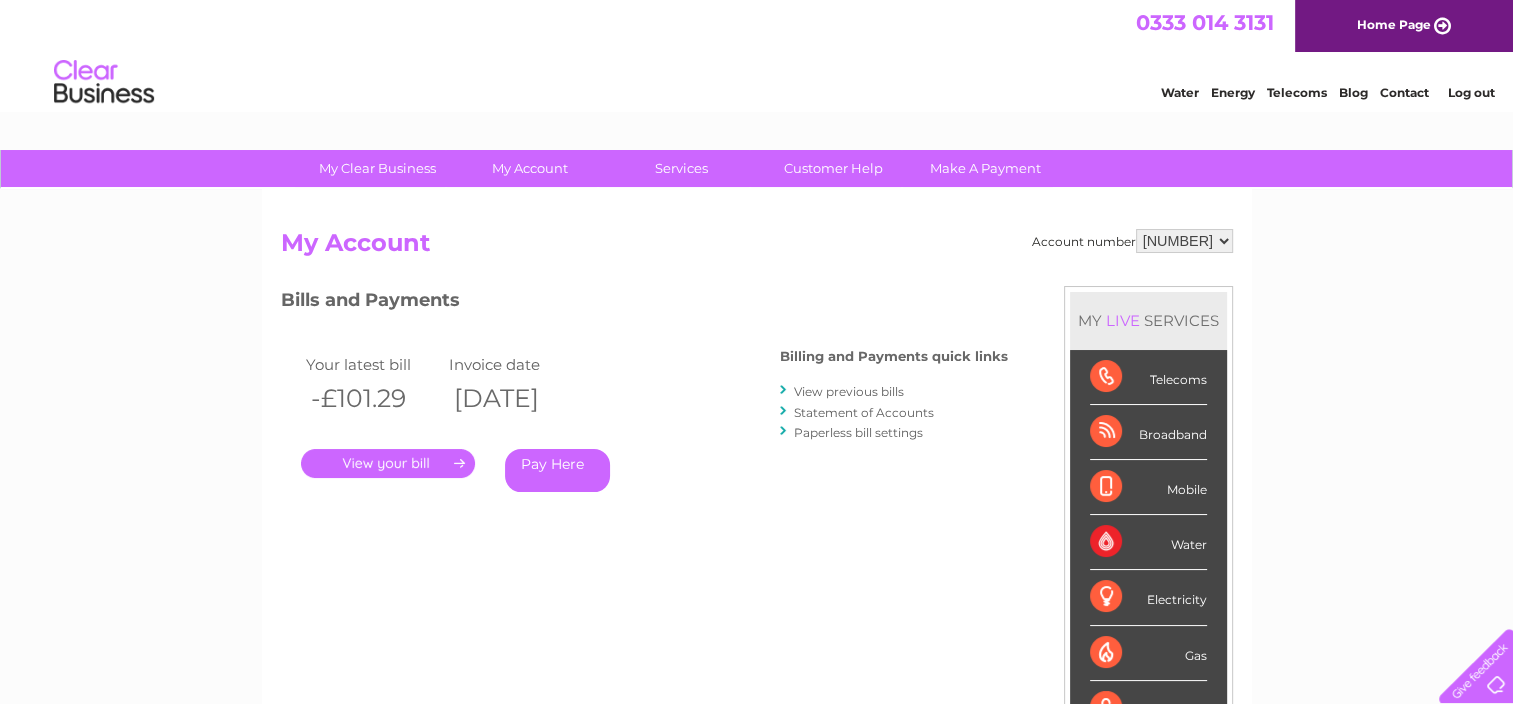 click on "975063
1092086
1142891
1142904" at bounding box center [1184, 241] 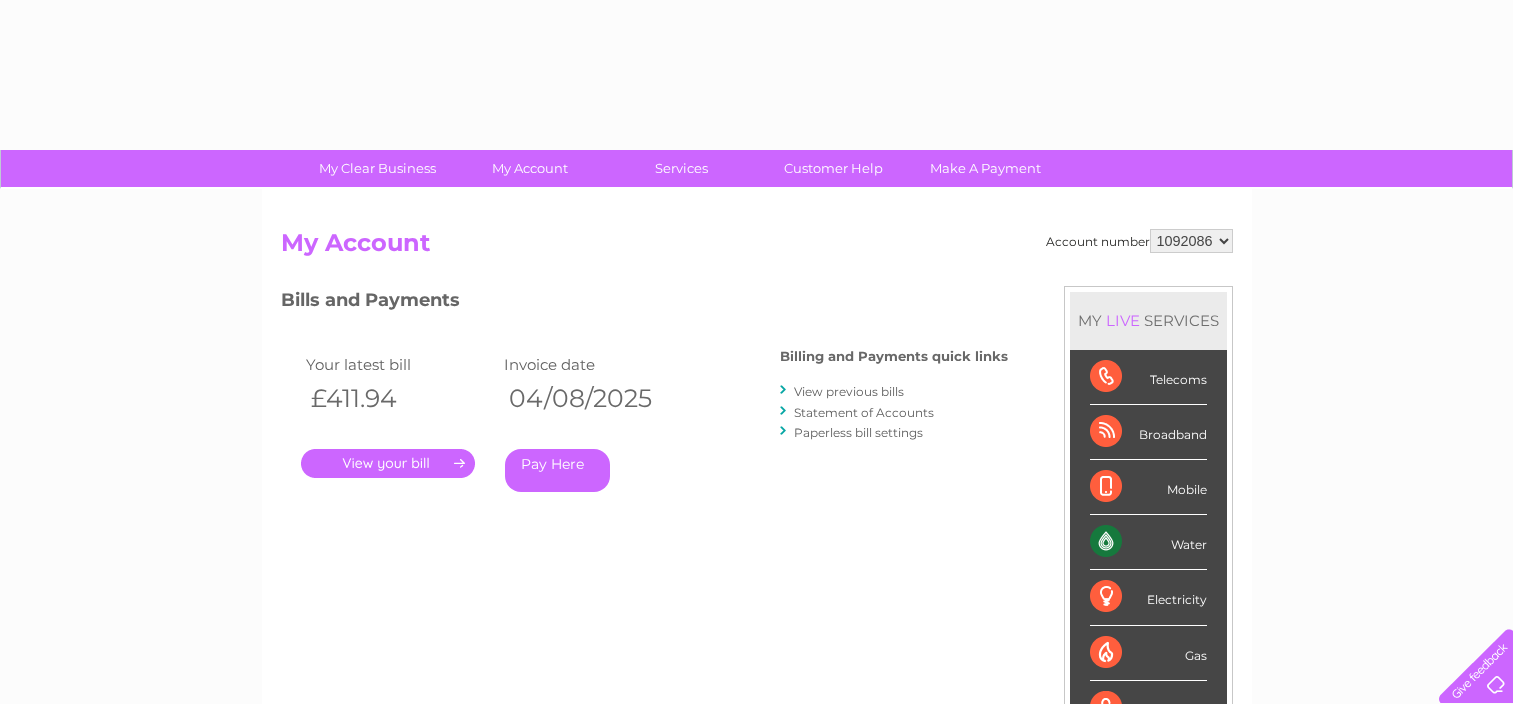 click on "Your latest bill
Invoice date
£411.94
04/08/2025
.
Pay Here" at bounding box center (501, 426) 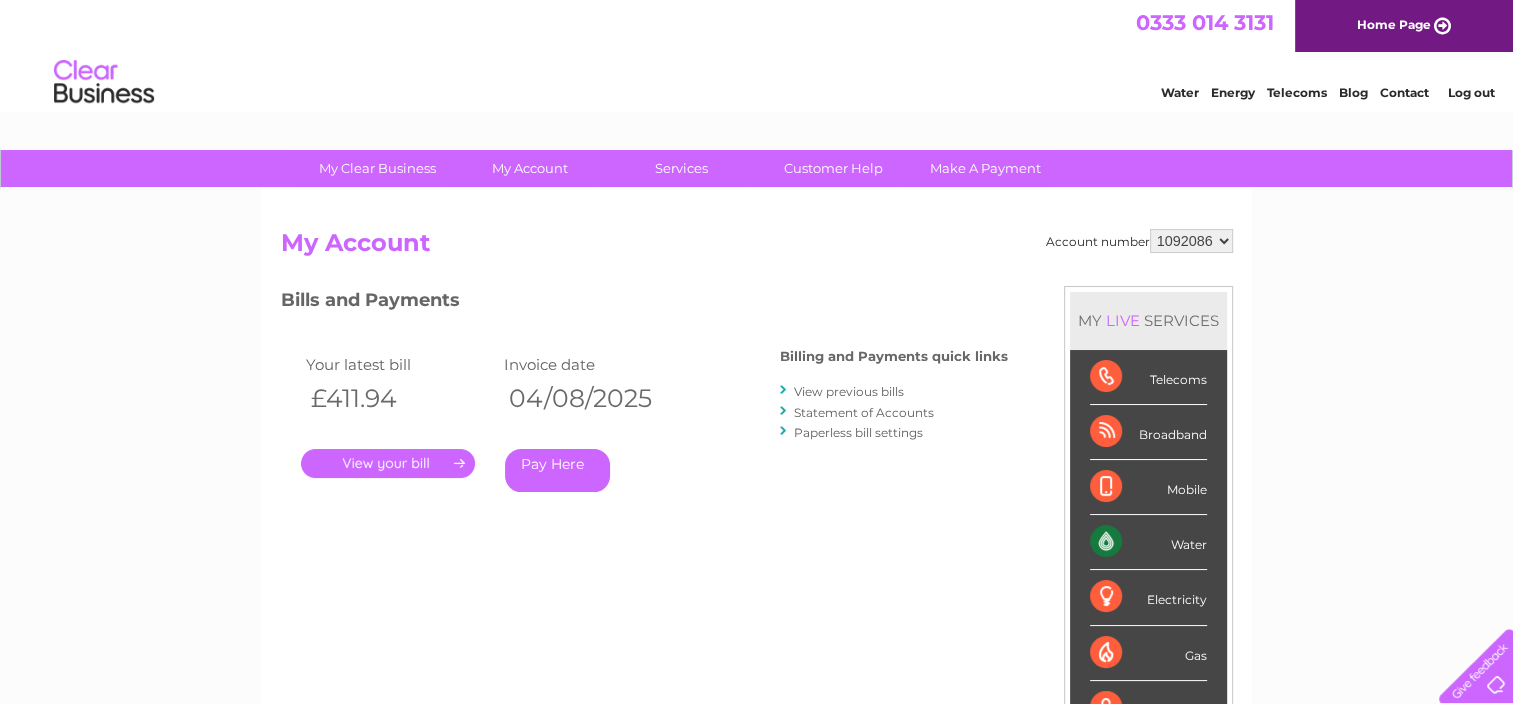 scroll, scrollTop: 0, scrollLeft: 0, axis: both 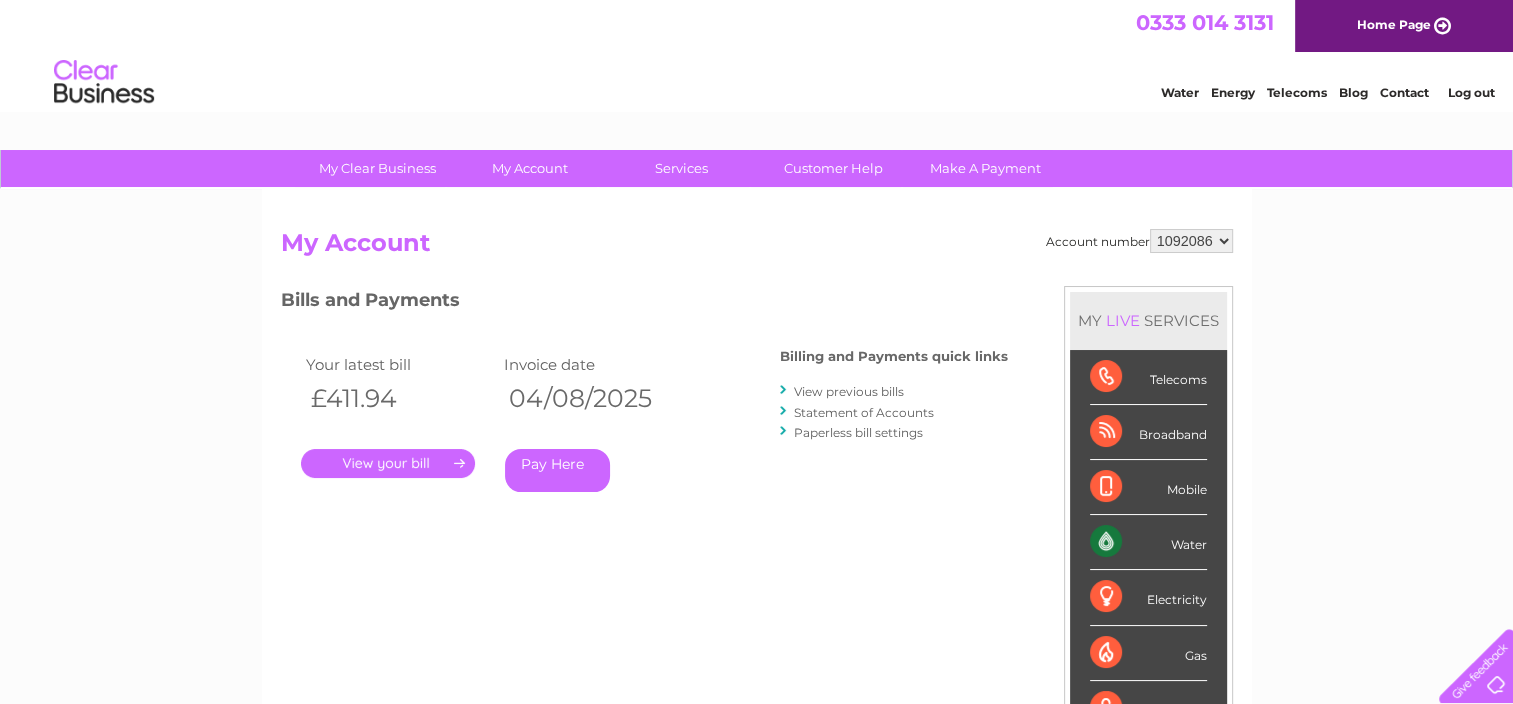 click on "." at bounding box center (388, 463) 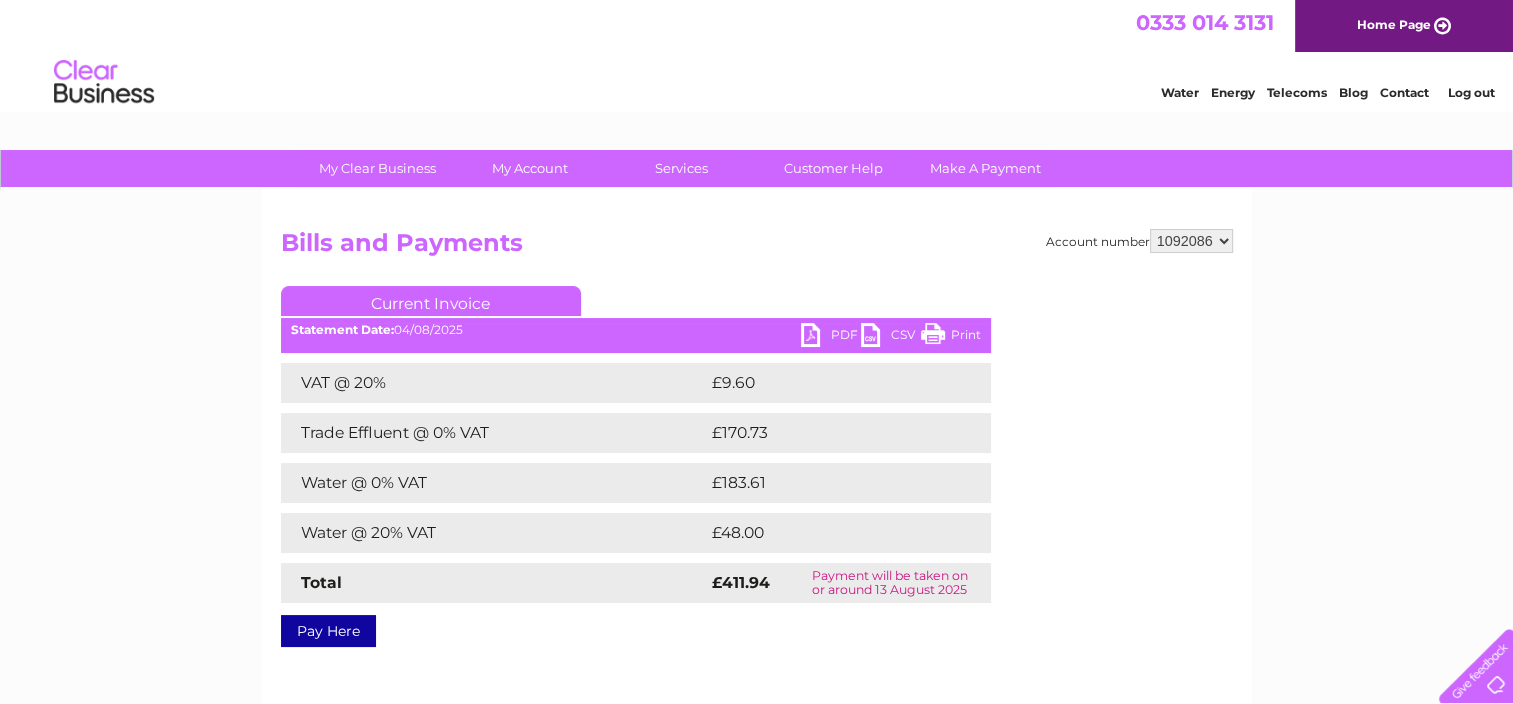 scroll, scrollTop: 0, scrollLeft: 0, axis: both 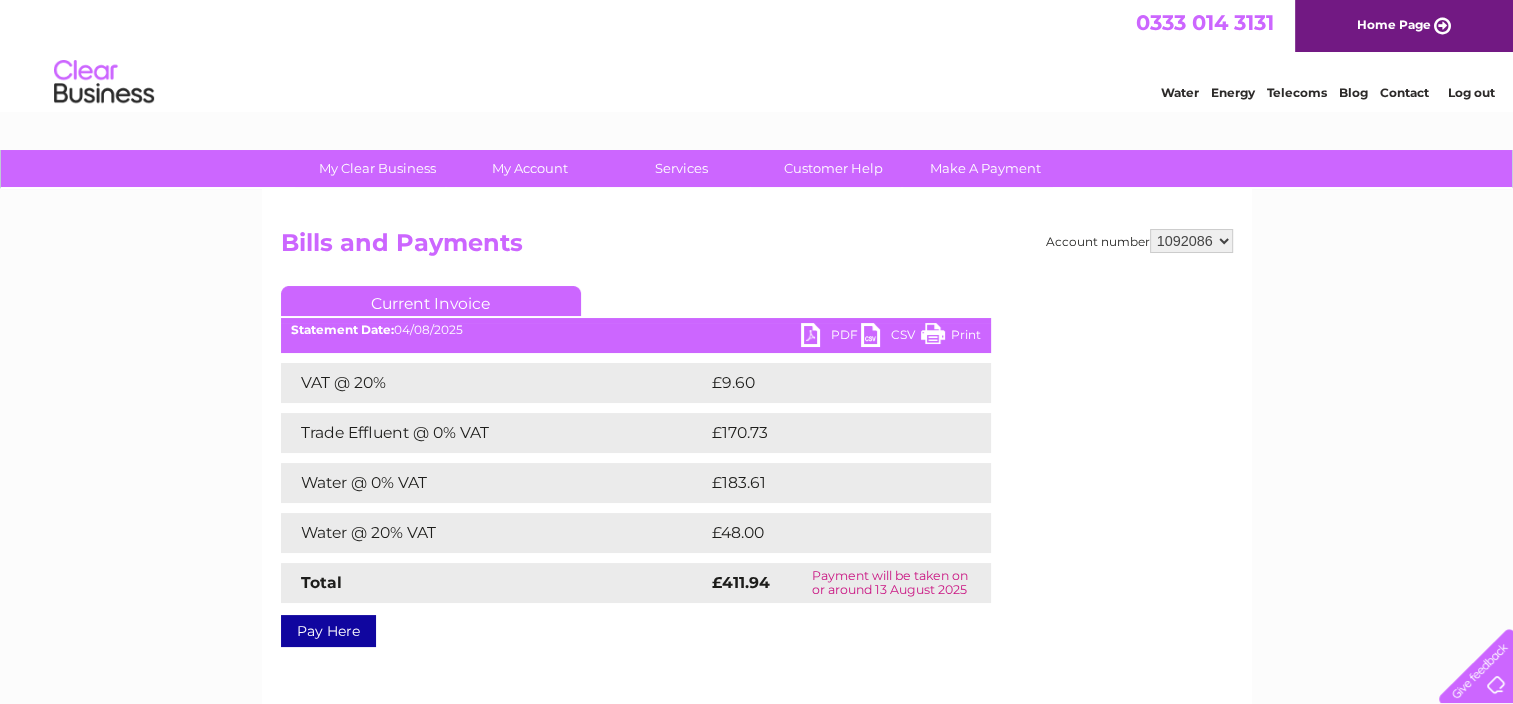 click on "PDF" at bounding box center [831, 337] 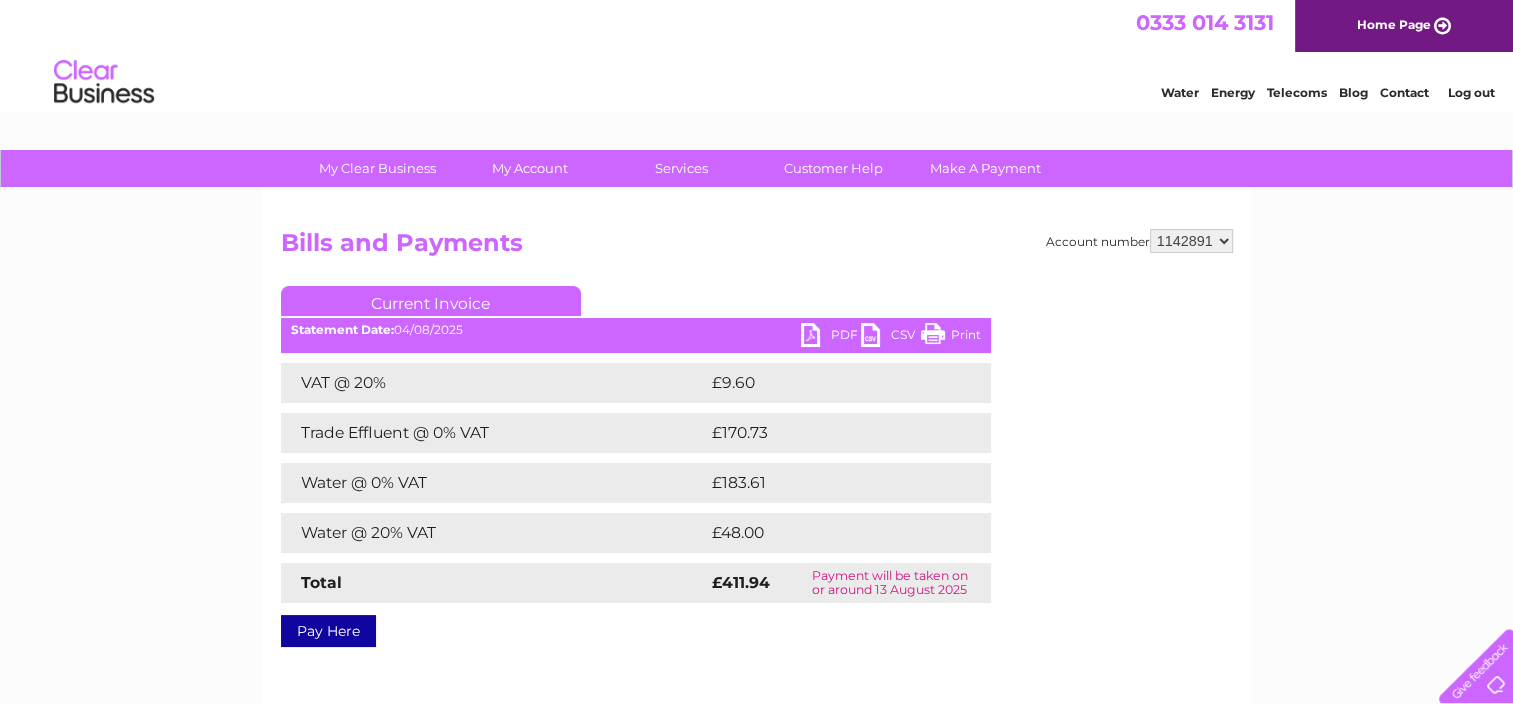 click on "975063
1092086
1142891
1142904" at bounding box center (1191, 241) 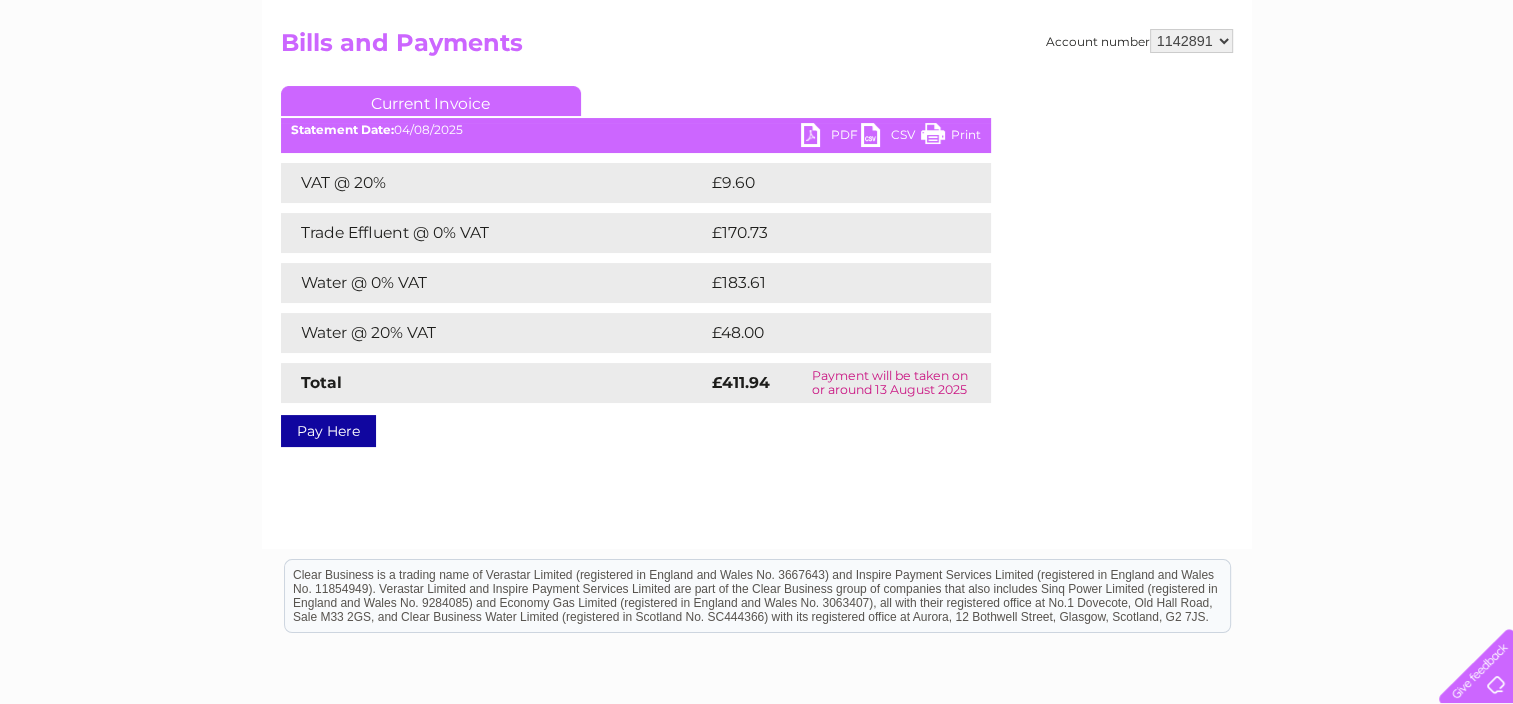 scroll, scrollTop: 0, scrollLeft: 0, axis: both 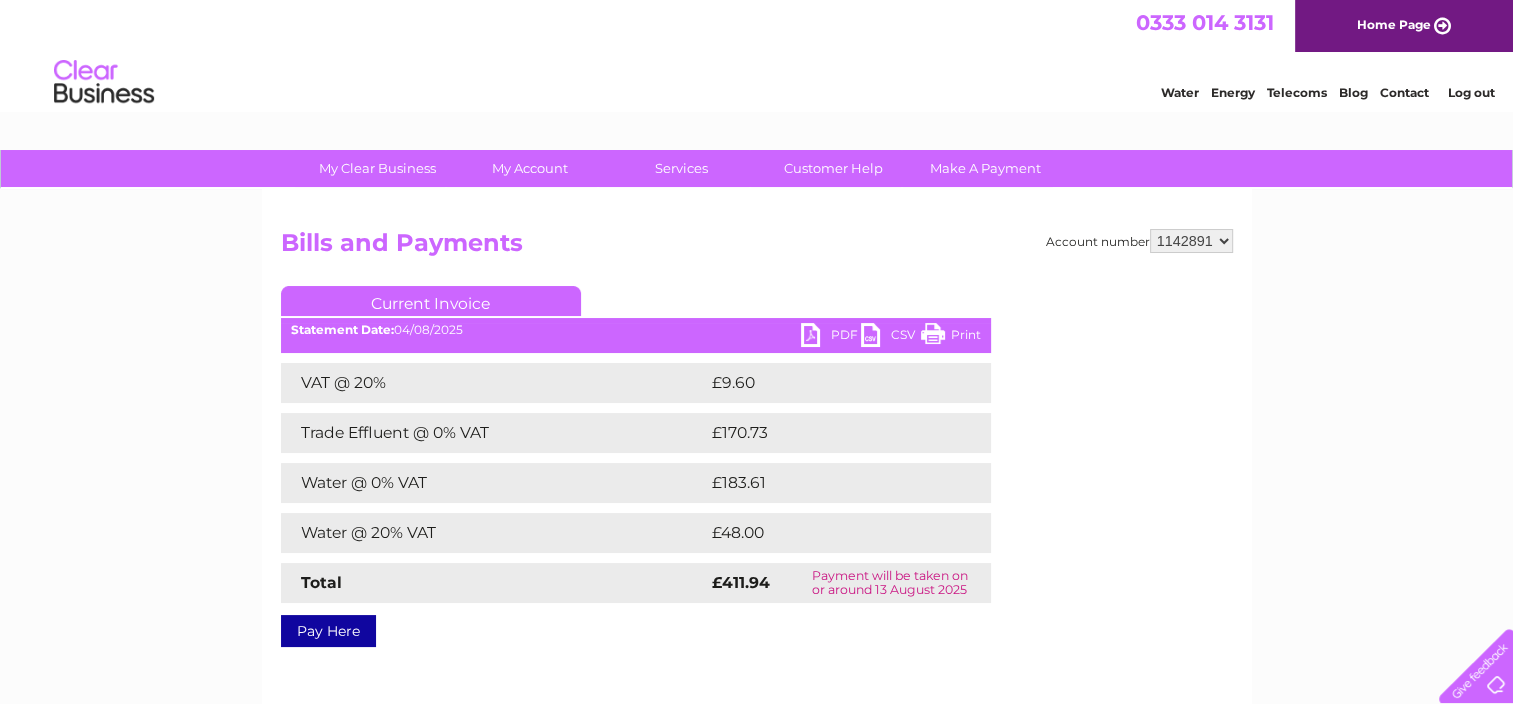 click on "Account number    [ACCOUNT]
[ACCOUNT]
[ACCOUNT]
[ACCOUNT]
Bills and Payments
Current Invoice
PDF
CSV
Print" at bounding box center [757, 434] 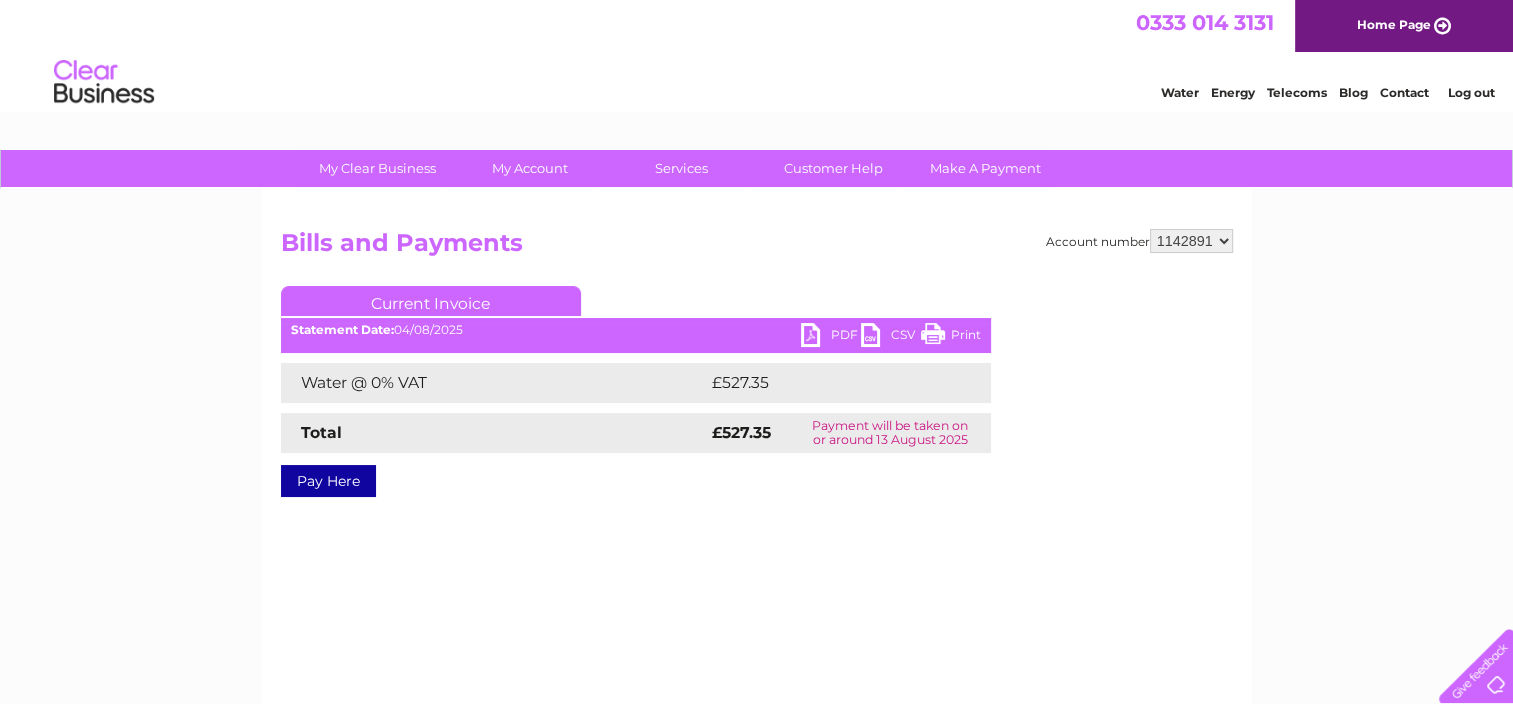 scroll, scrollTop: 0, scrollLeft: 0, axis: both 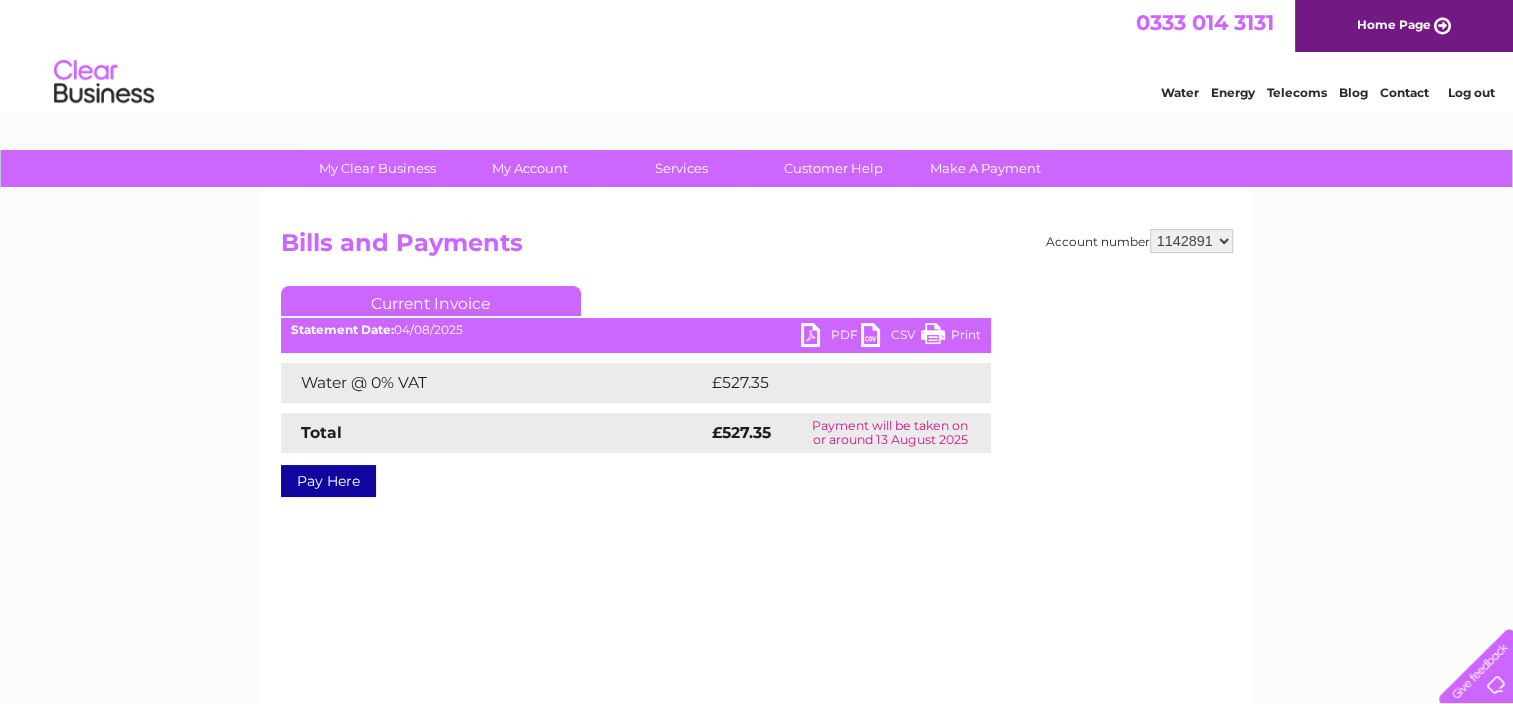 click on "PDF" at bounding box center [831, 337] 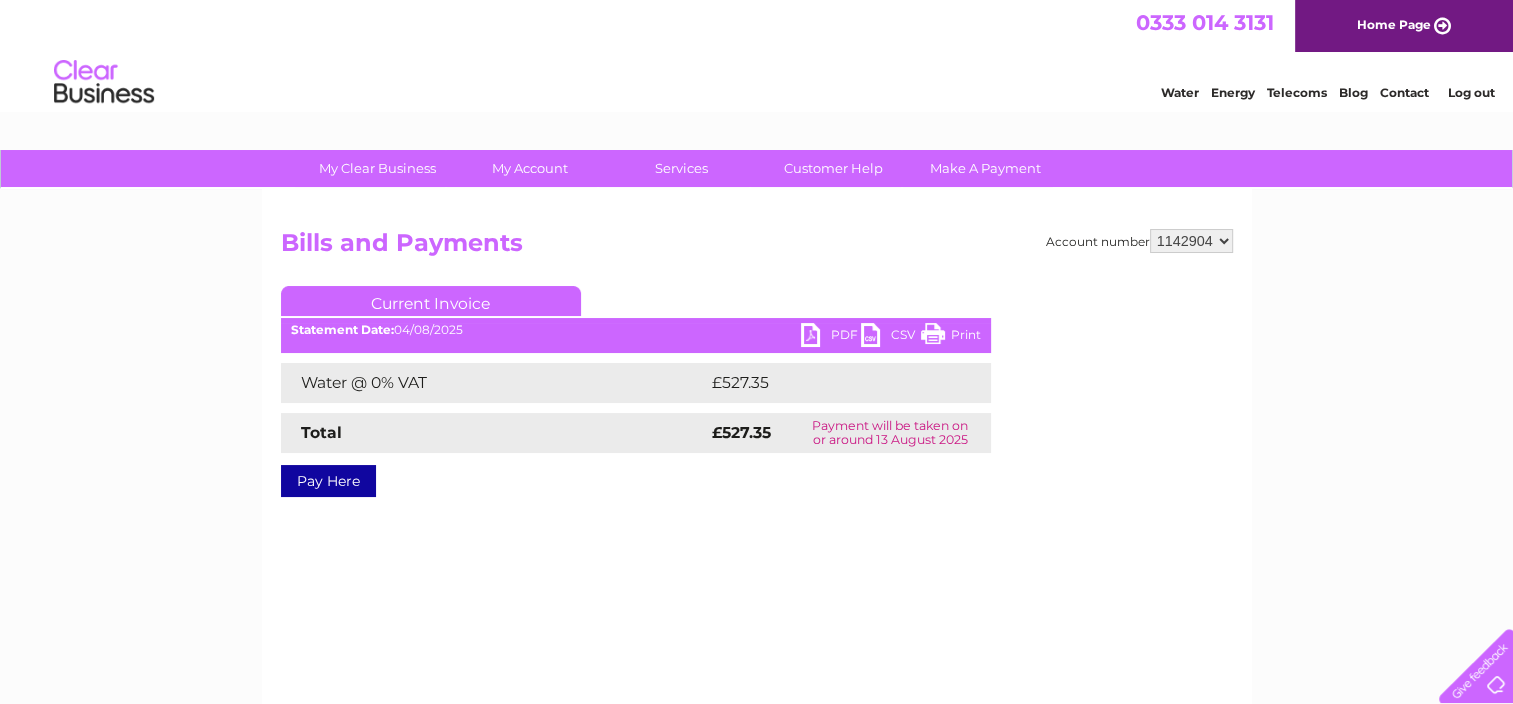 click on "975063
1092086
1142891
1142904" at bounding box center [1191, 241] 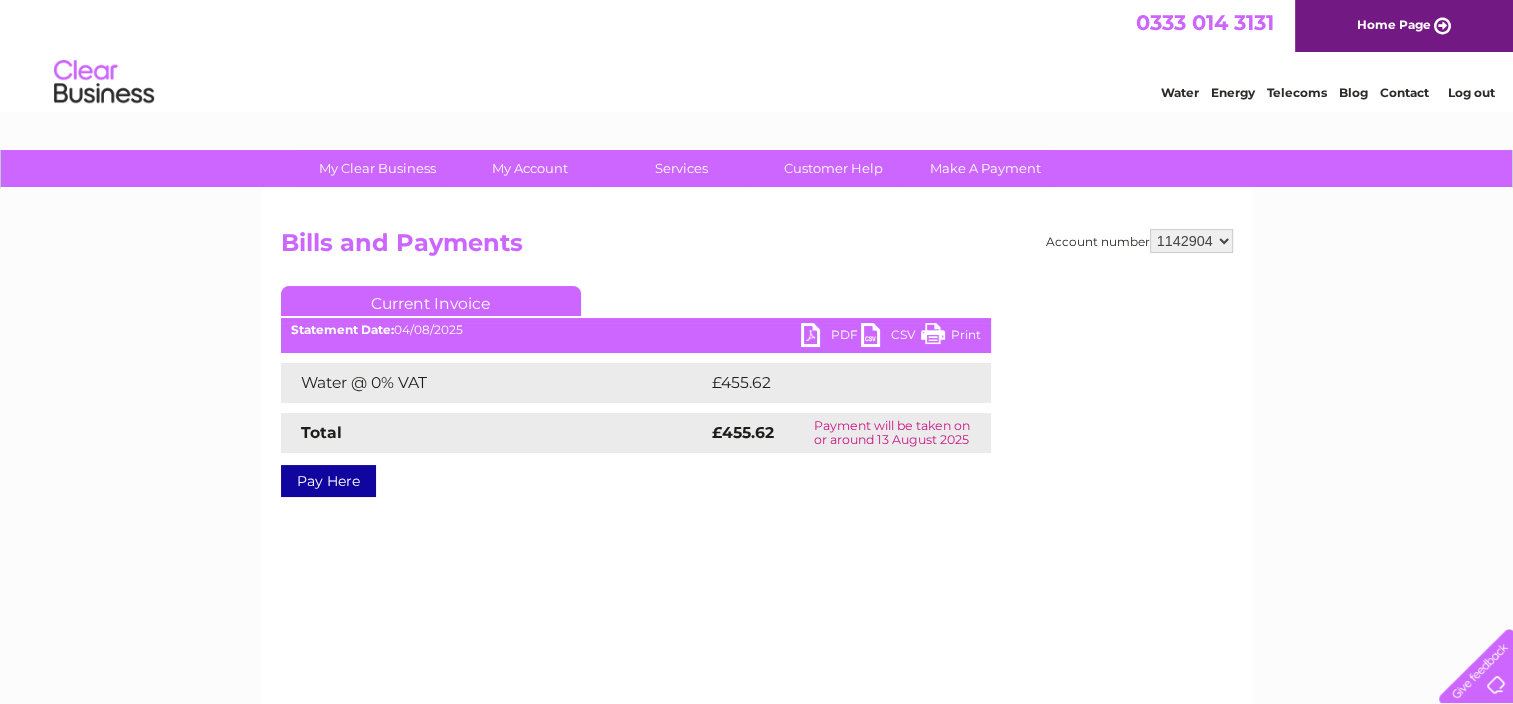 scroll, scrollTop: 0, scrollLeft: 0, axis: both 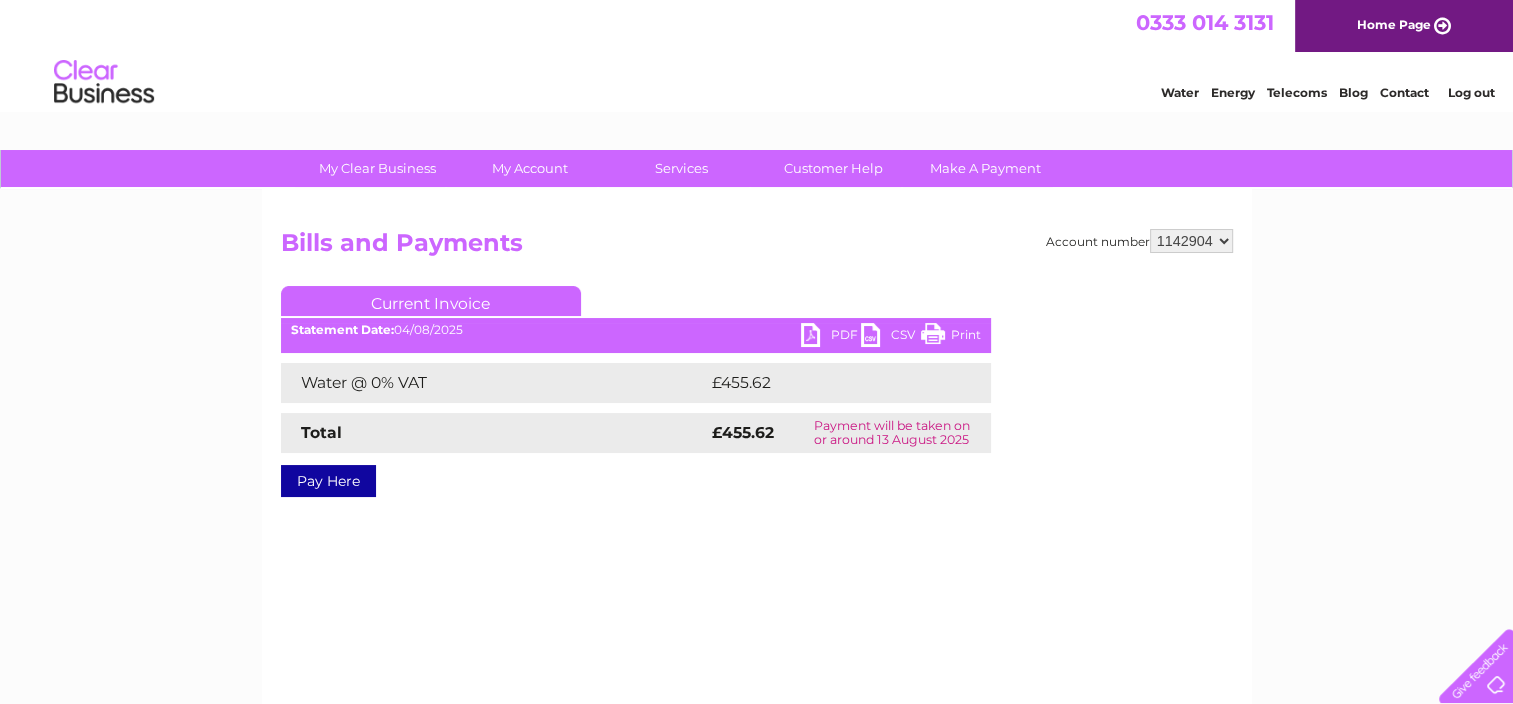 click on "My Clear Business
Login Details
My Details
My Preferences
Link Account
My Account
Bills and Payments   Direct Debit   Moving Premises" at bounding box center (756, 620) 